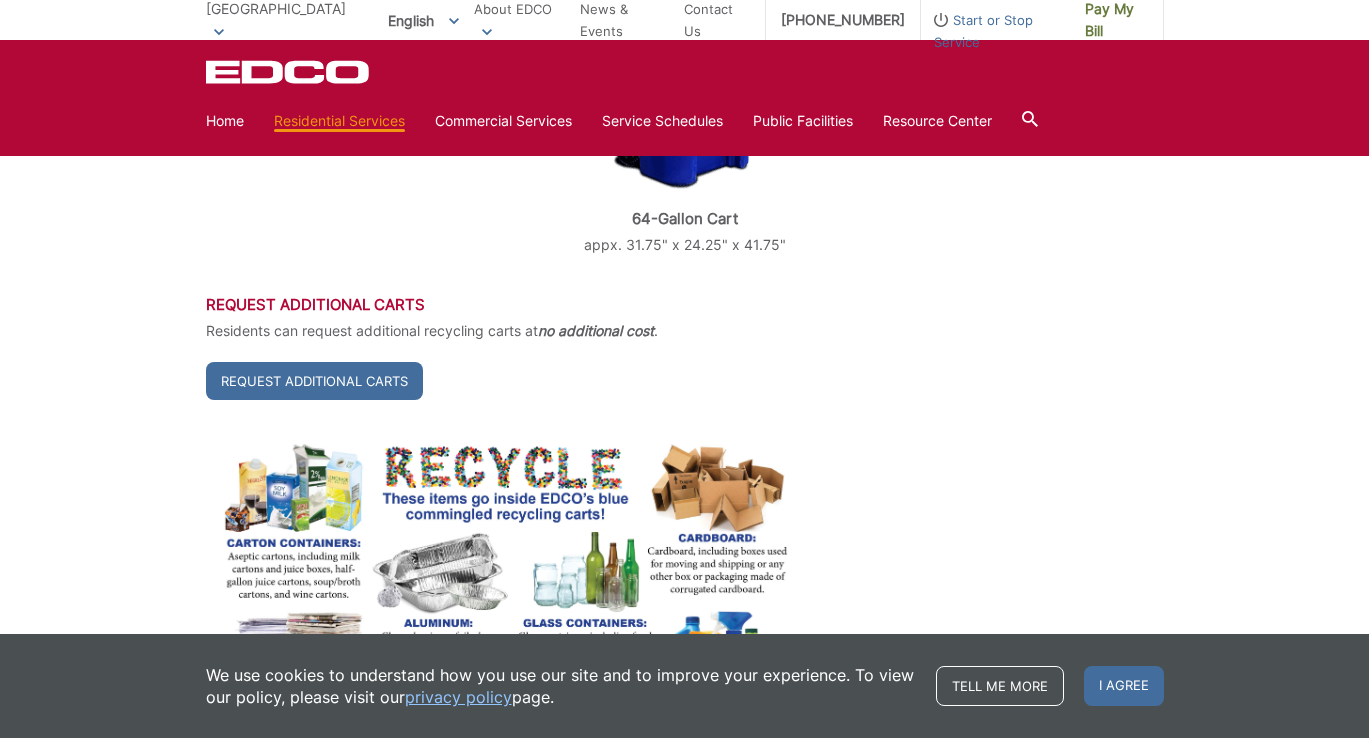 scroll, scrollTop: 742, scrollLeft: 0, axis: vertical 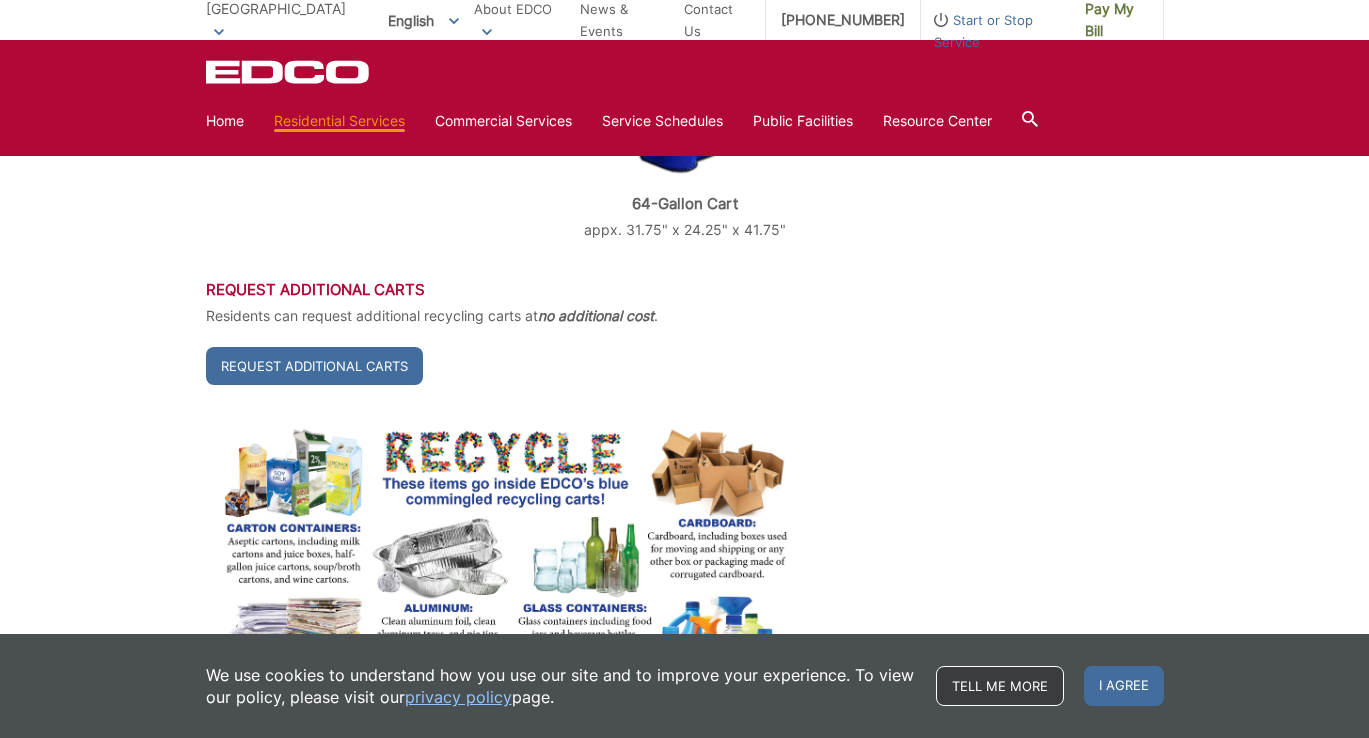 click on "Tell me more" at bounding box center [1000, 686] 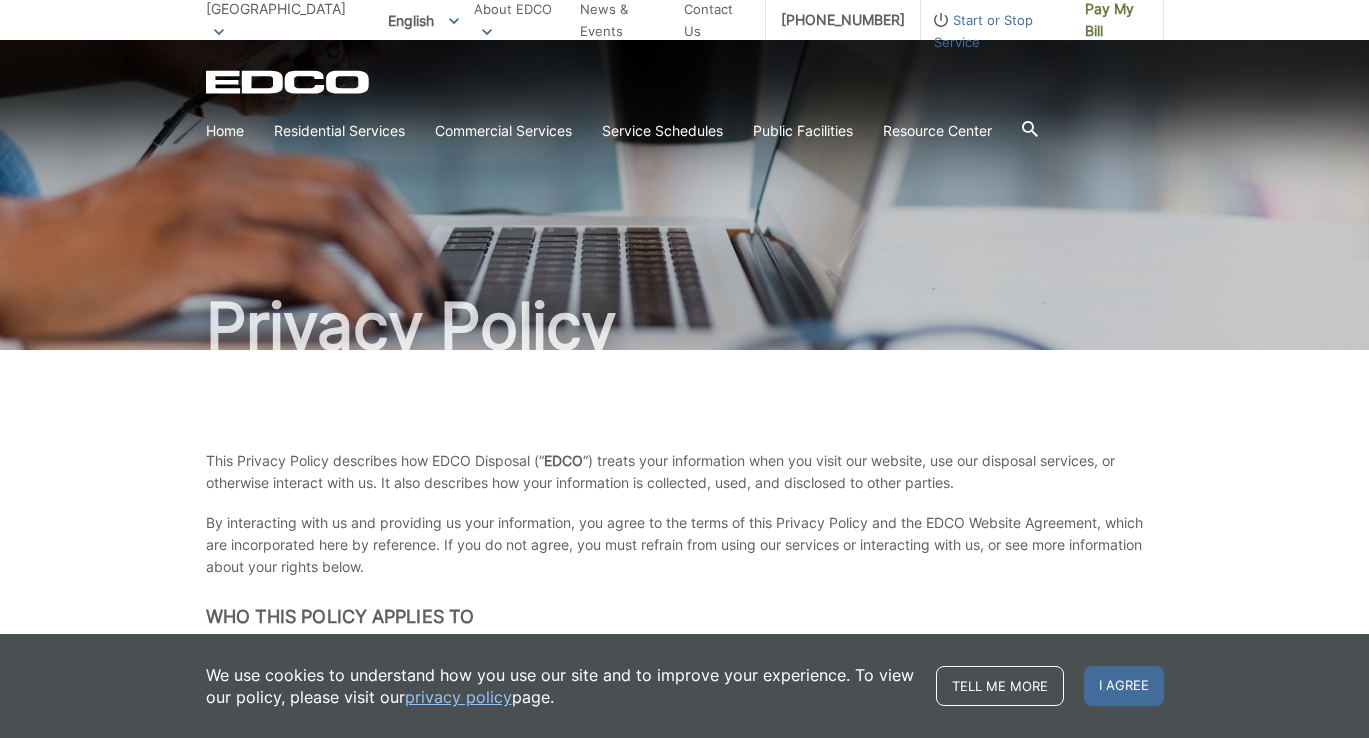 scroll, scrollTop: 15, scrollLeft: 0, axis: vertical 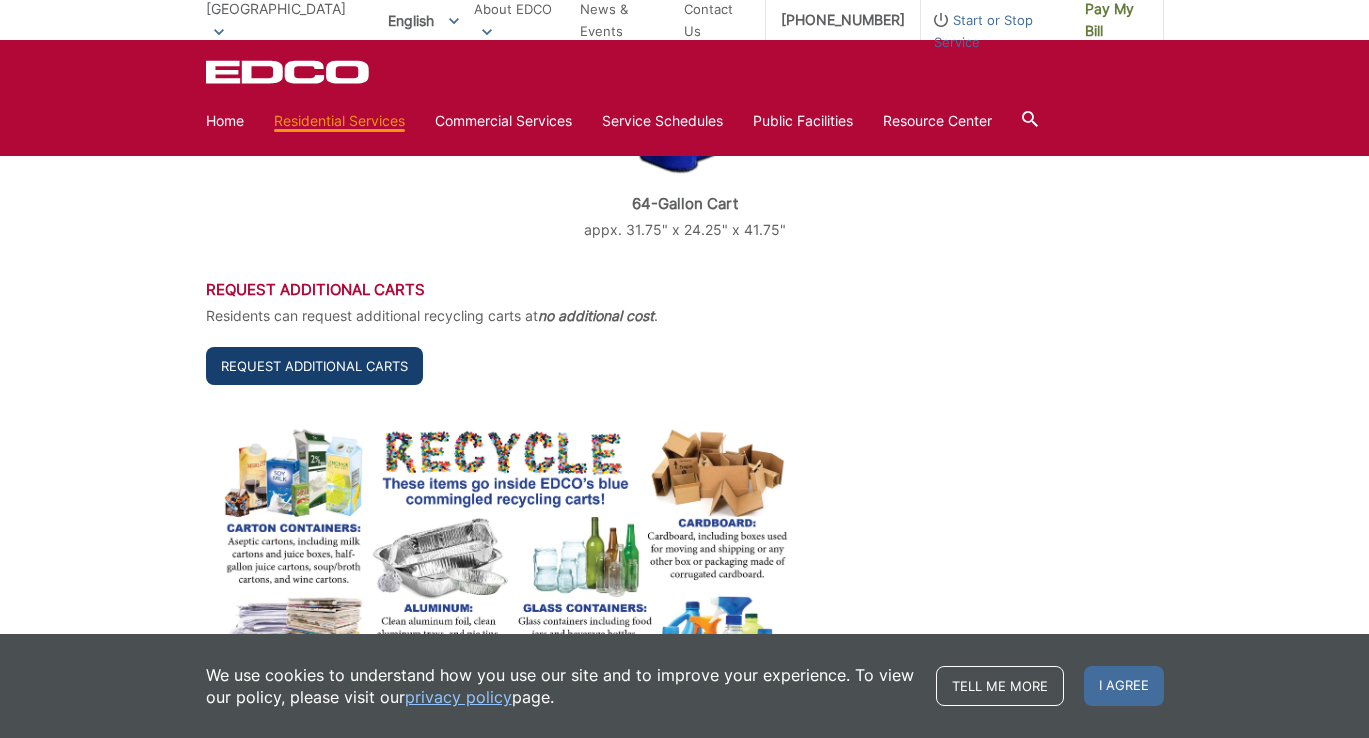 click on "Request Additional Carts" at bounding box center (314, 366) 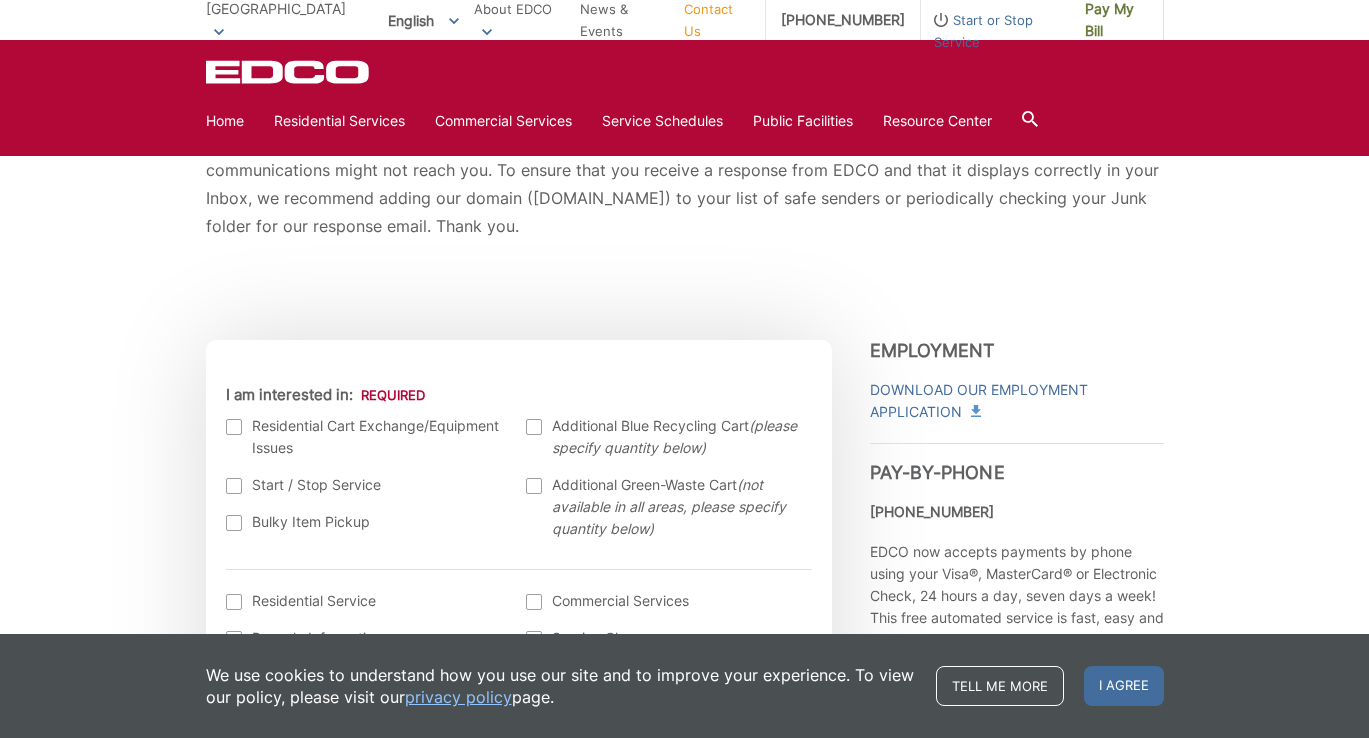 scroll, scrollTop: 454, scrollLeft: 0, axis: vertical 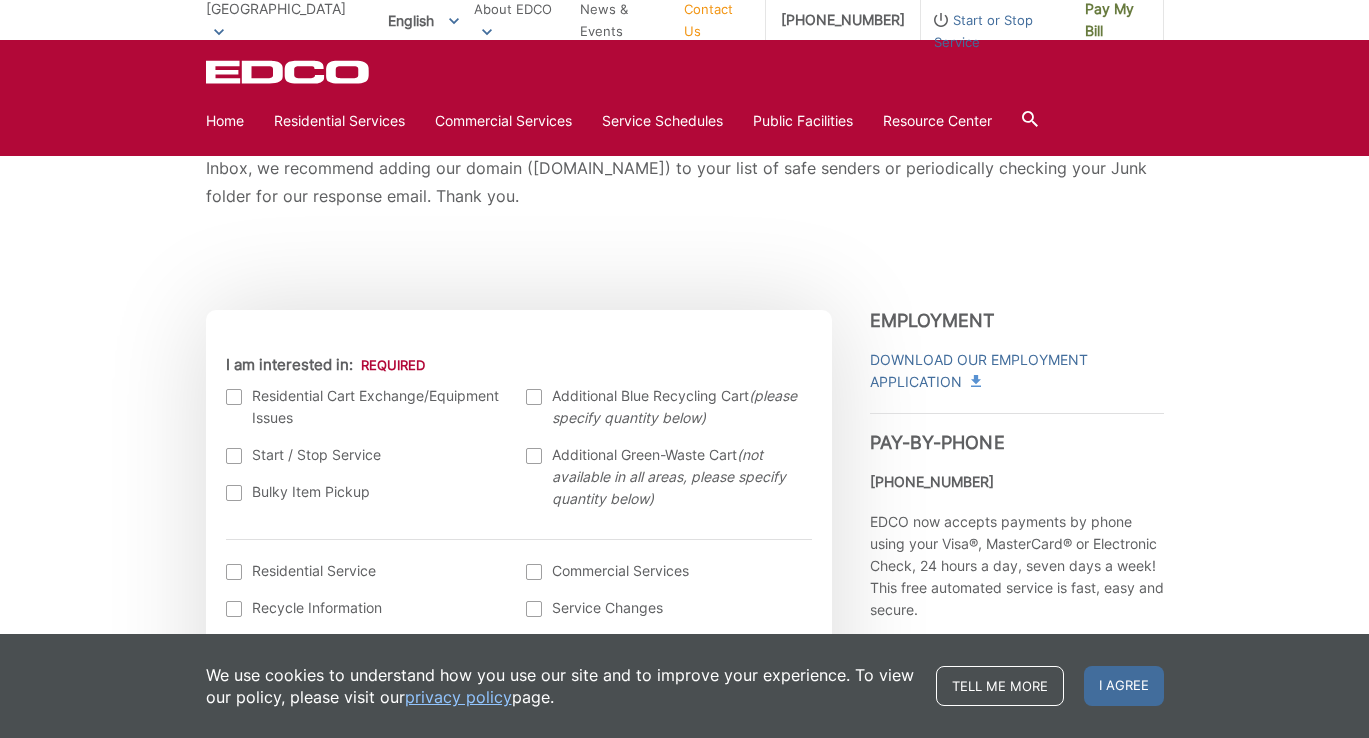 click at bounding box center [534, 397] 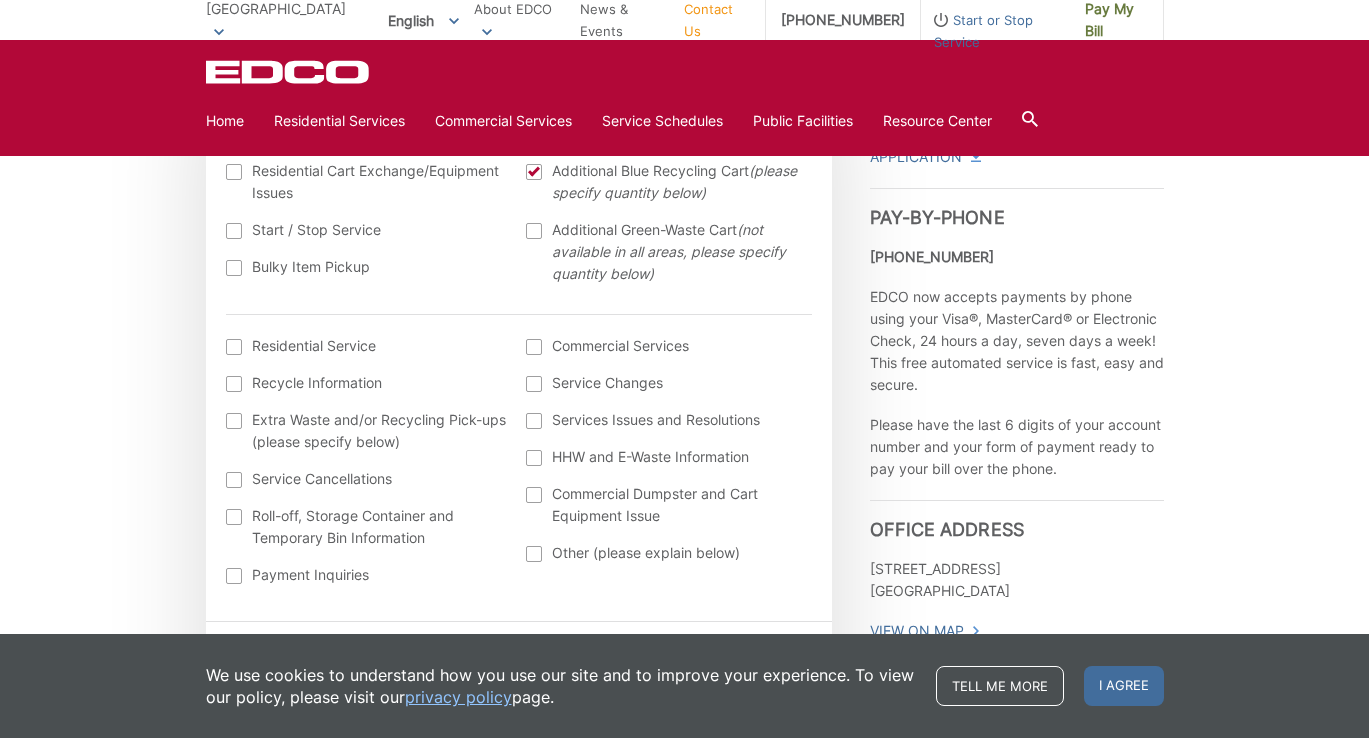 scroll, scrollTop: 743, scrollLeft: 0, axis: vertical 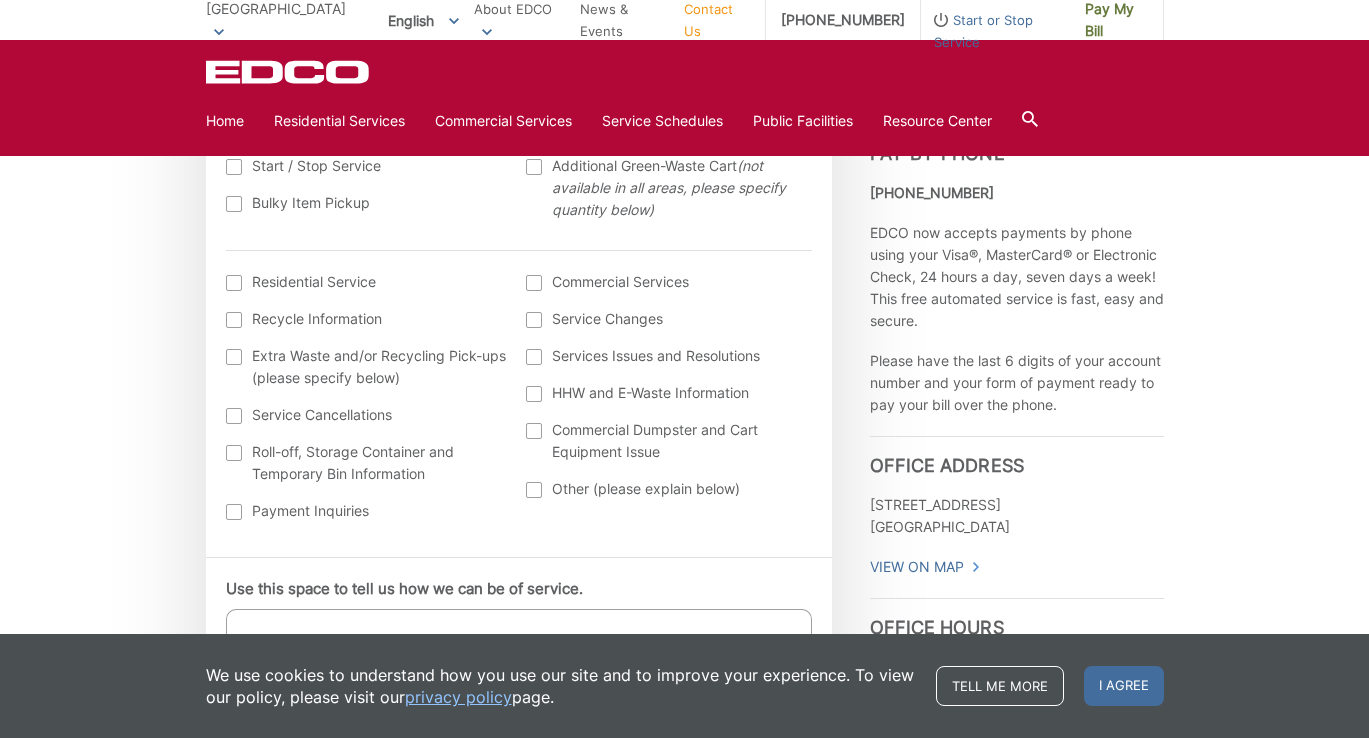 click at bounding box center [234, 283] 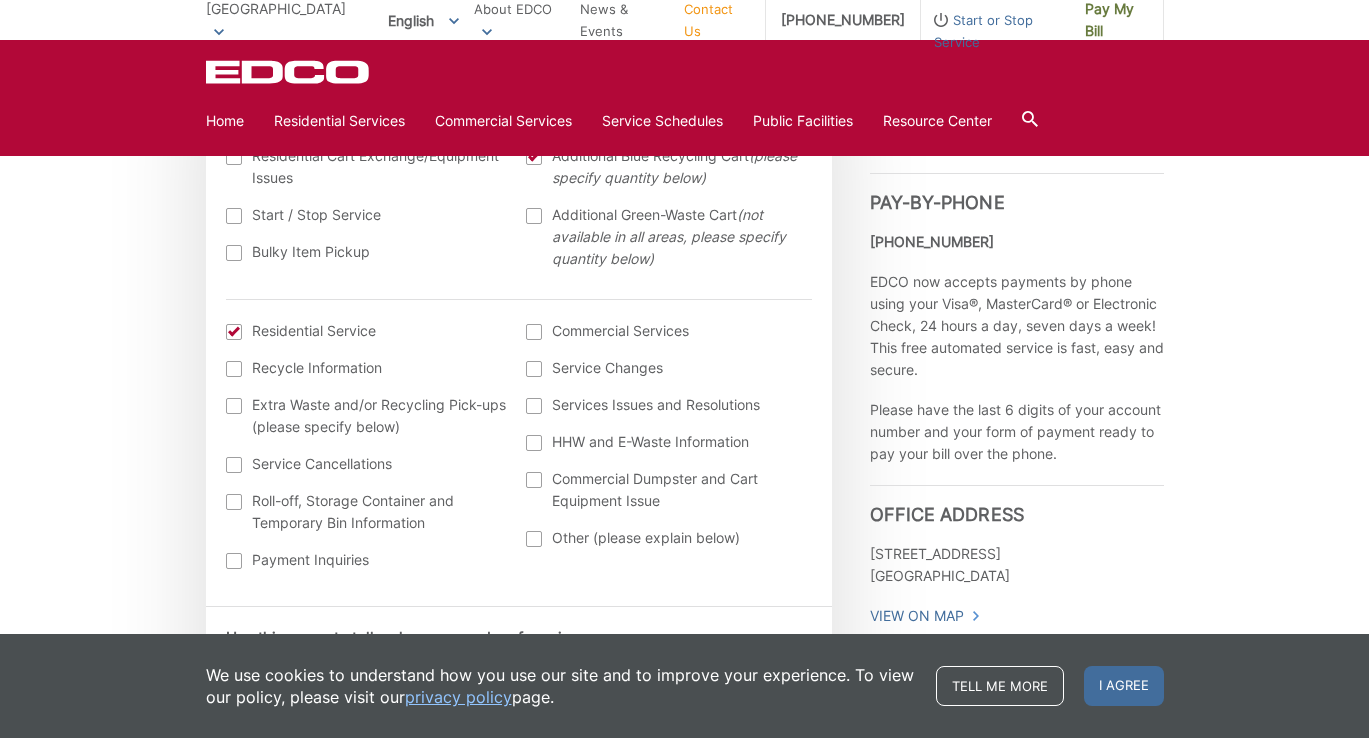 scroll, scrollTop: 727, scrollLeft: 0, axis: vertical 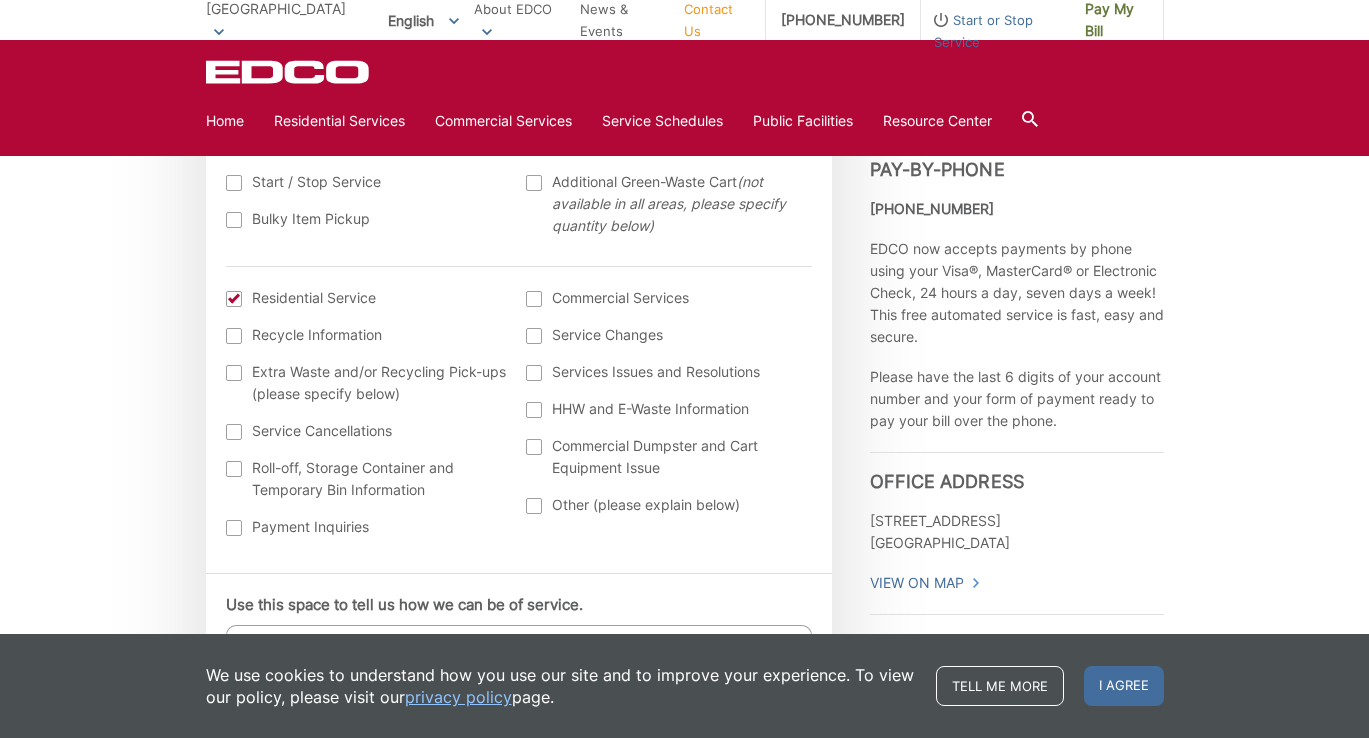 click at bounding box center [234, 299] 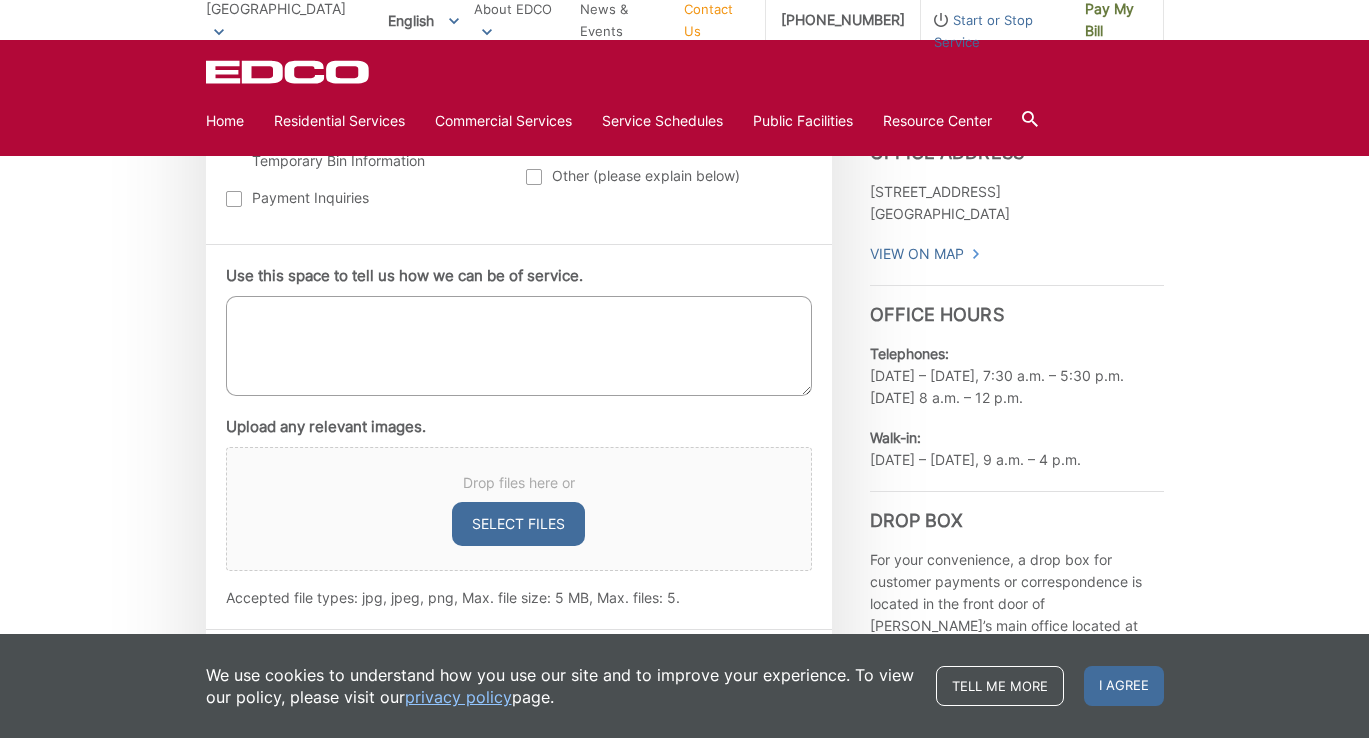scroll, scrollTop: 1109, scrollLeft: 0, axis: vertical 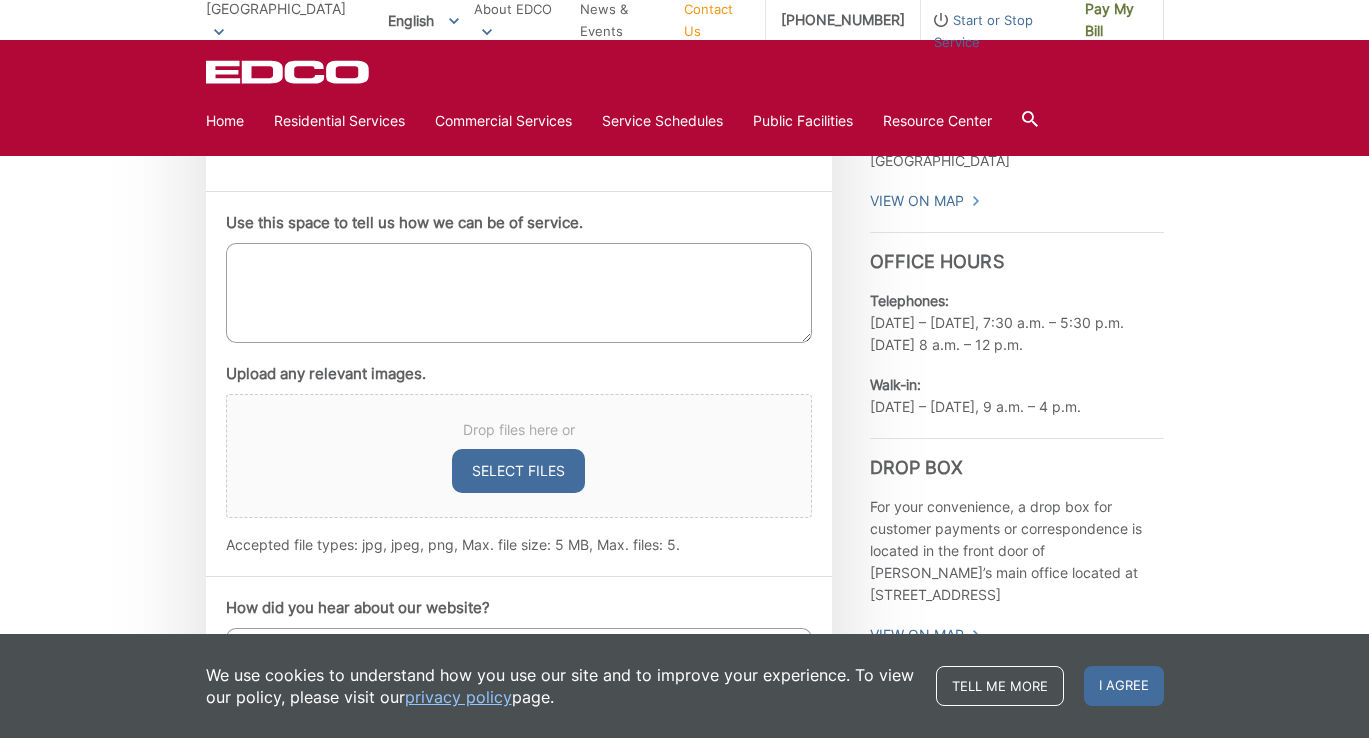 click on "Use this space to tell us how we can be of service." at bounding box center [519, 293] 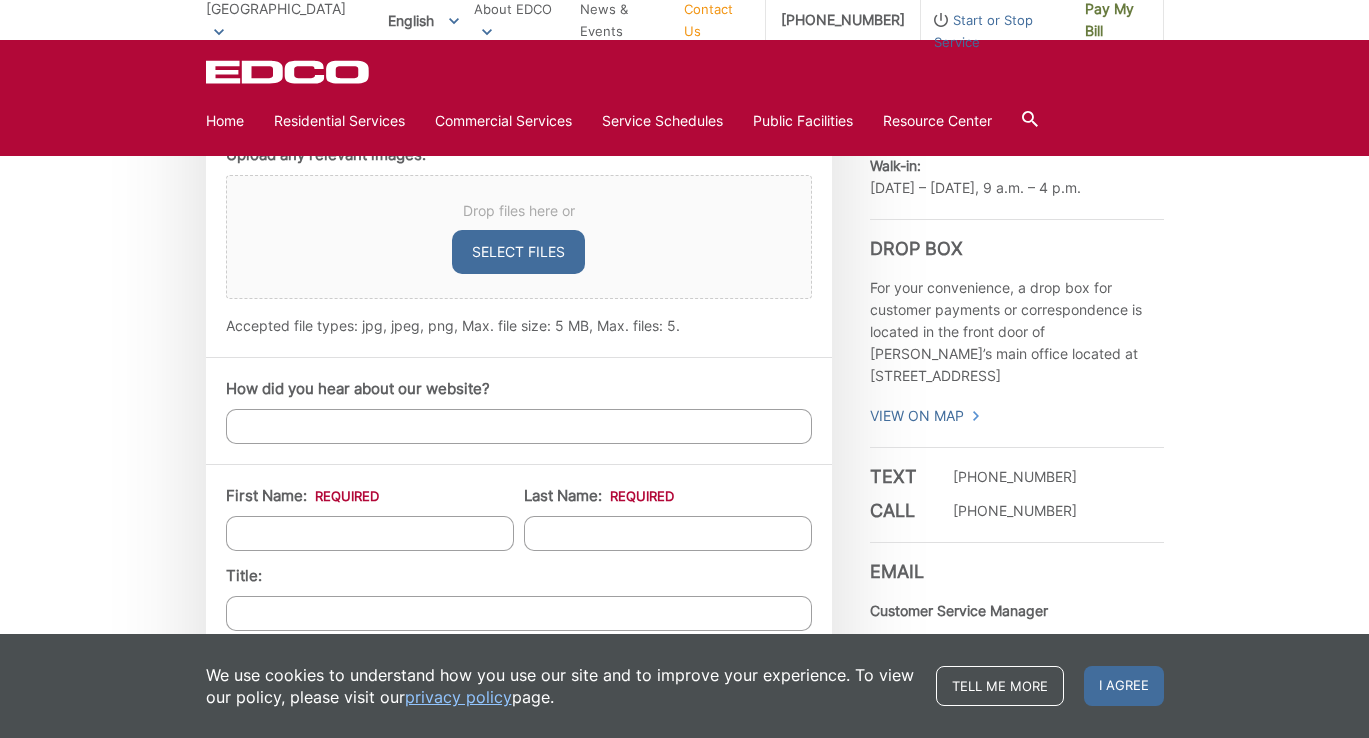 scroll, scrollTop: 1358, scrollLeft: 0, axis: vertical 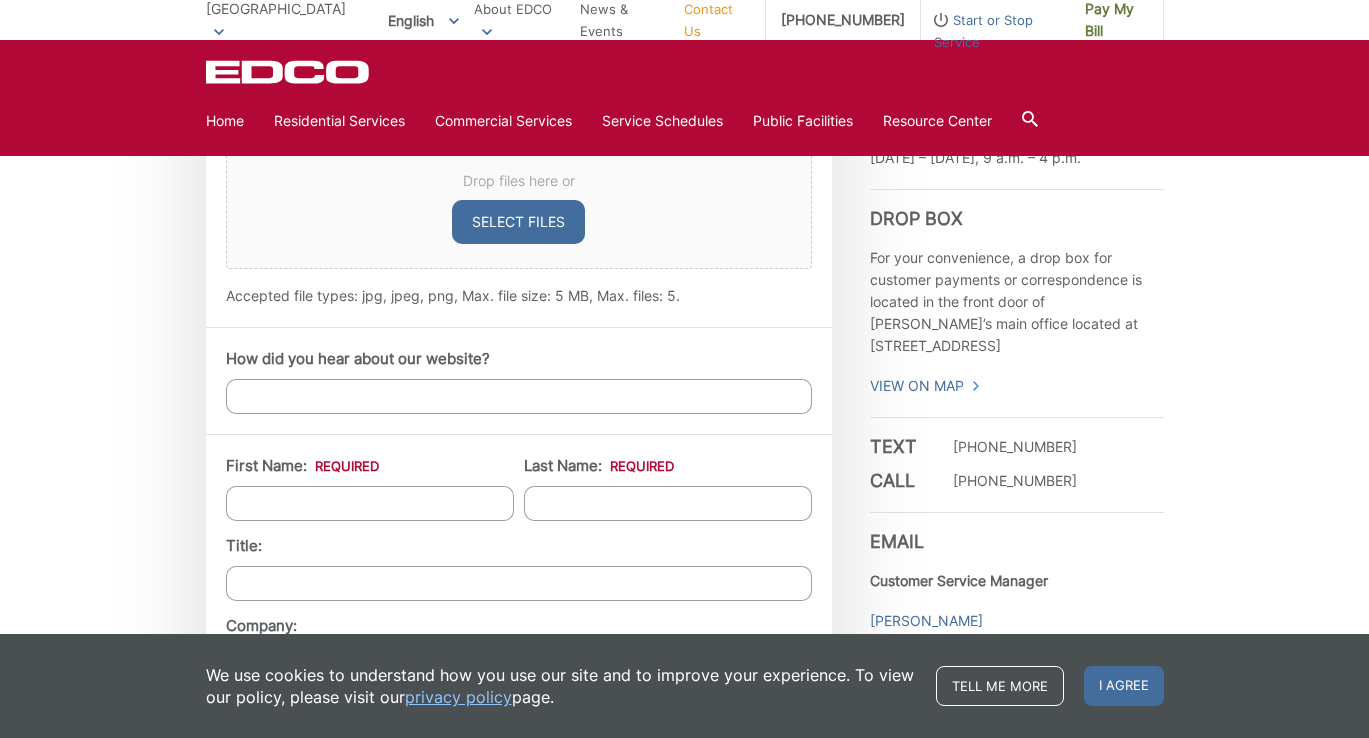 type on "Our household needs an additional recycling bin to accommodate our large family. We are committed to recycling as much as we can, but it's not possible to fit everything in the current bin we have." 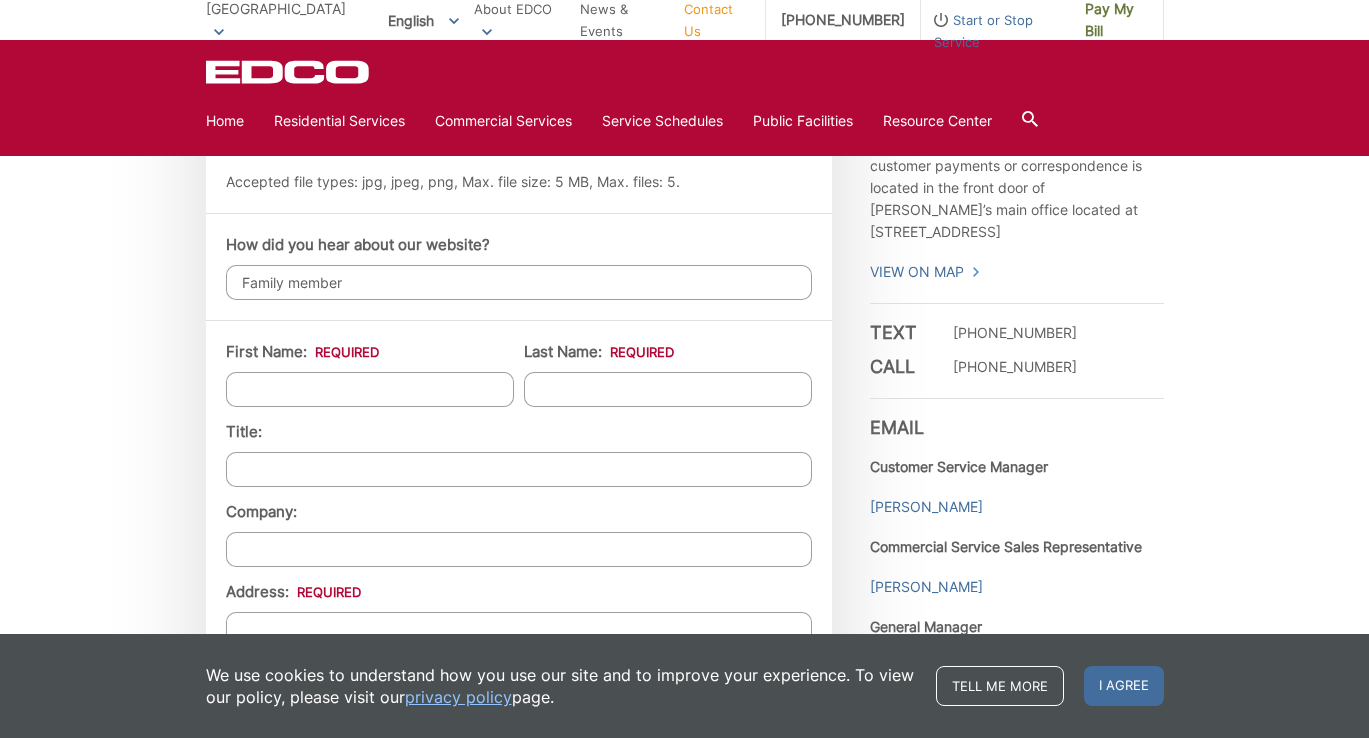 scroll, scrollTop: 1589, scrollLeft: 0, axis: vertical 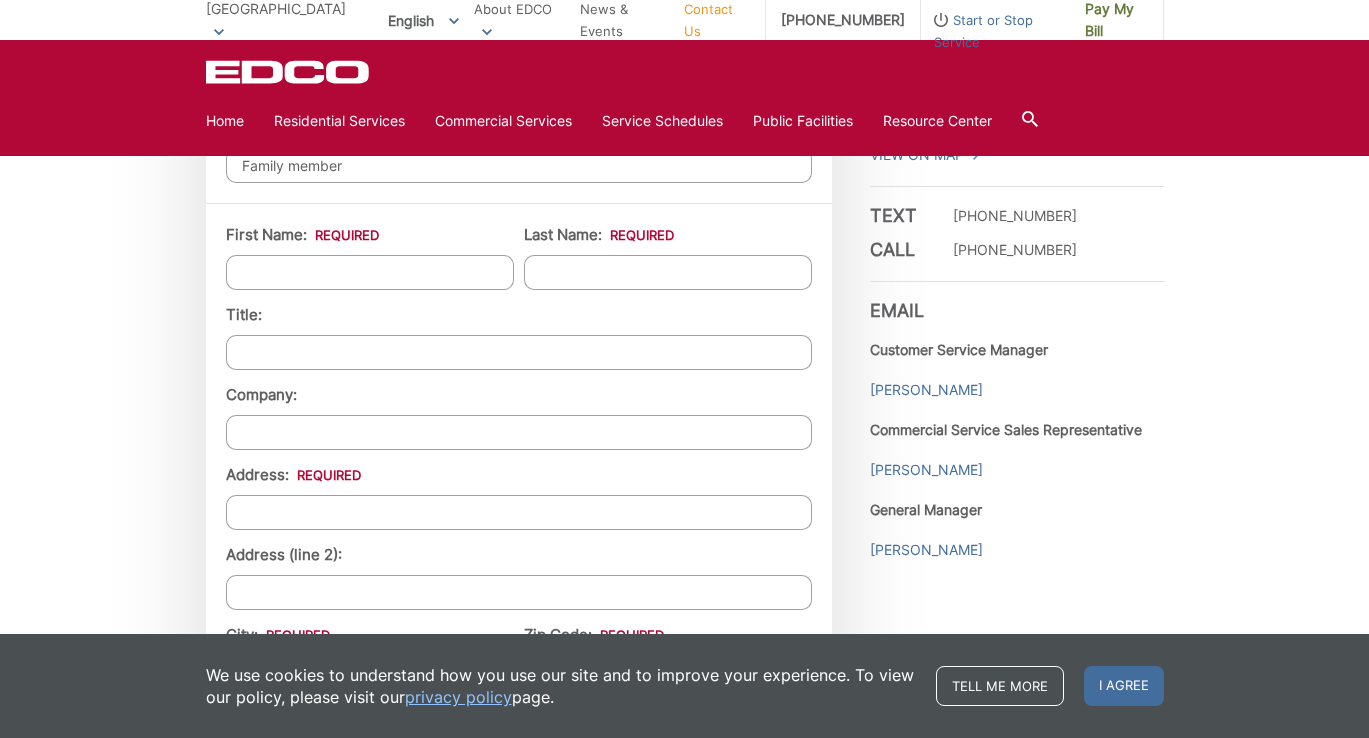 type on "Family member" 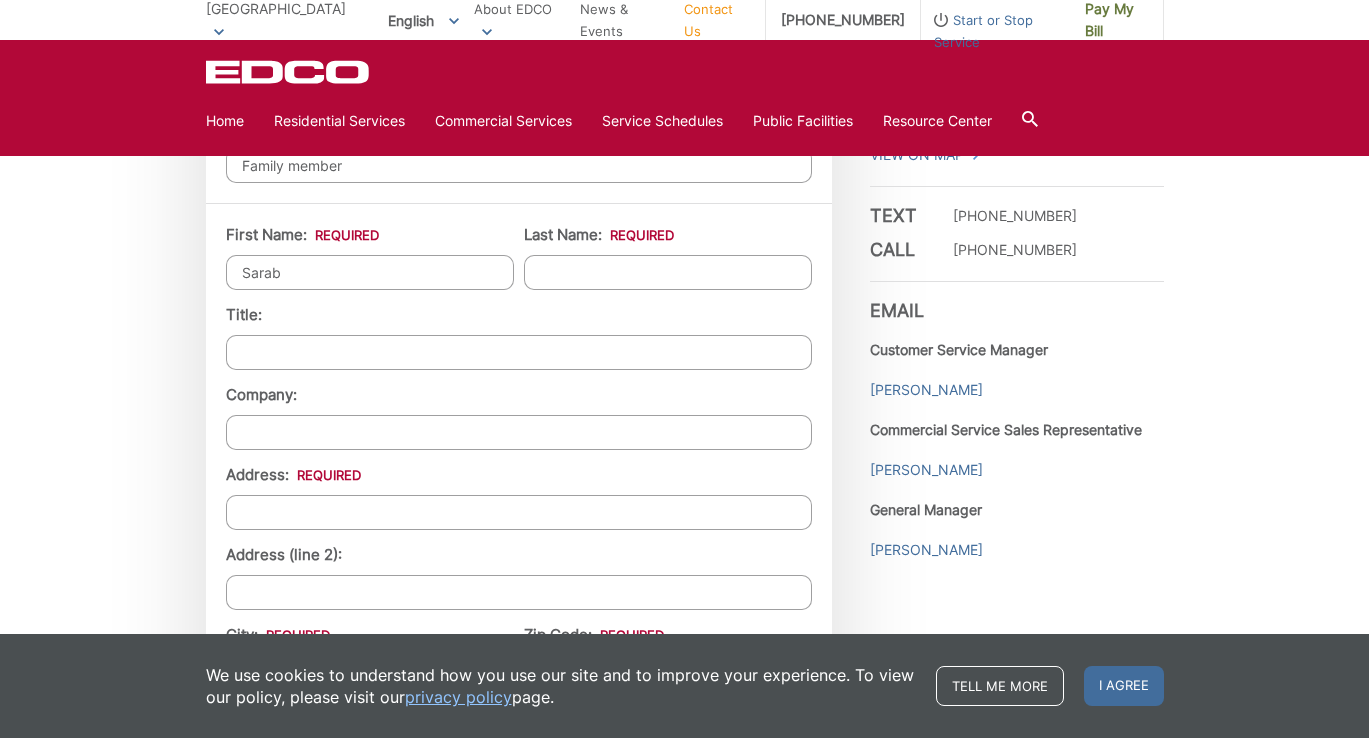 click on "Sarab" at bounding box center [370, 272] 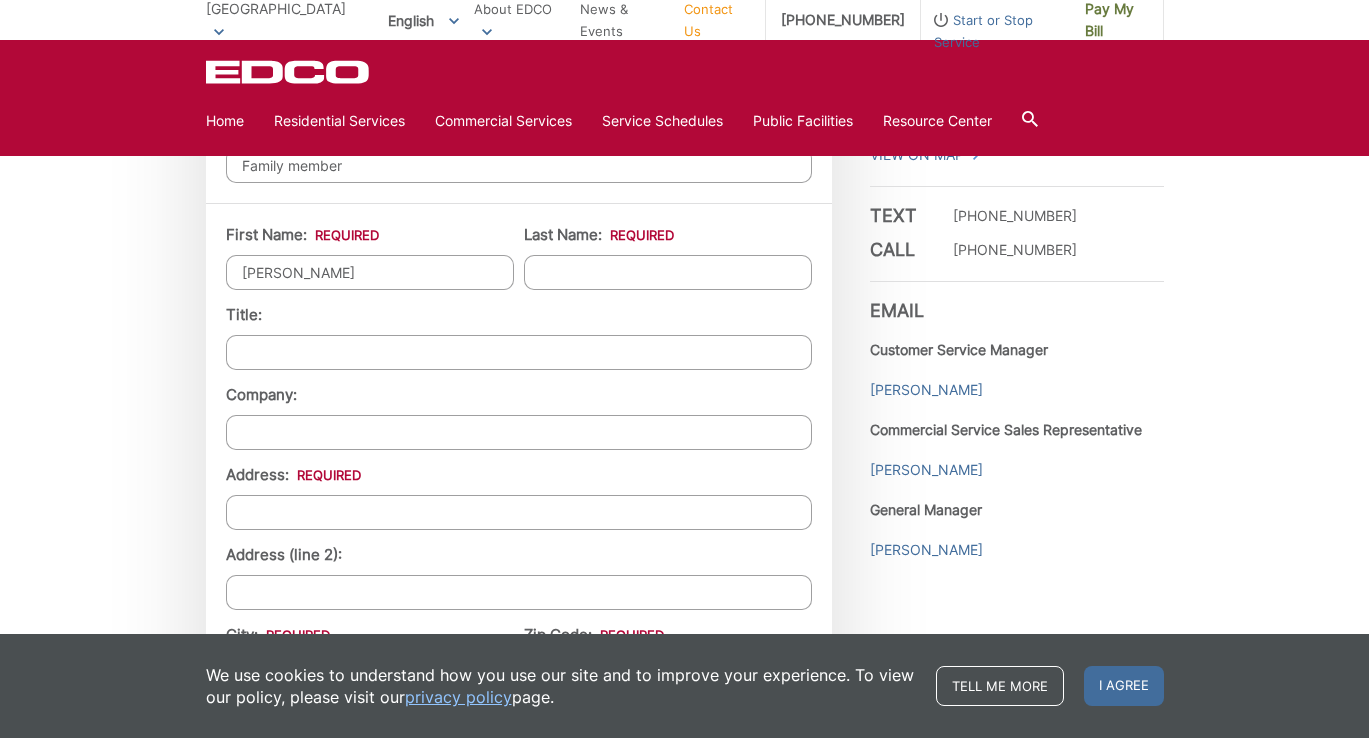type on "Sarah" 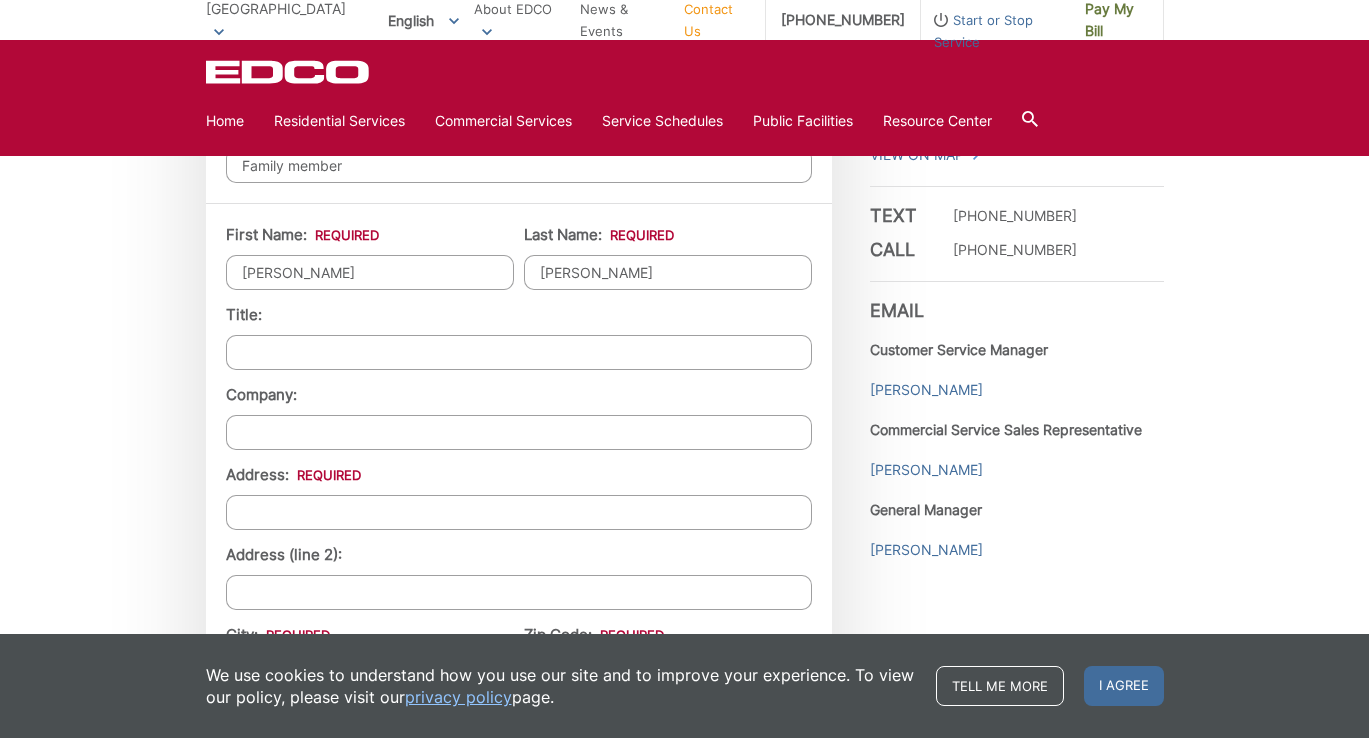 type on "Adams" 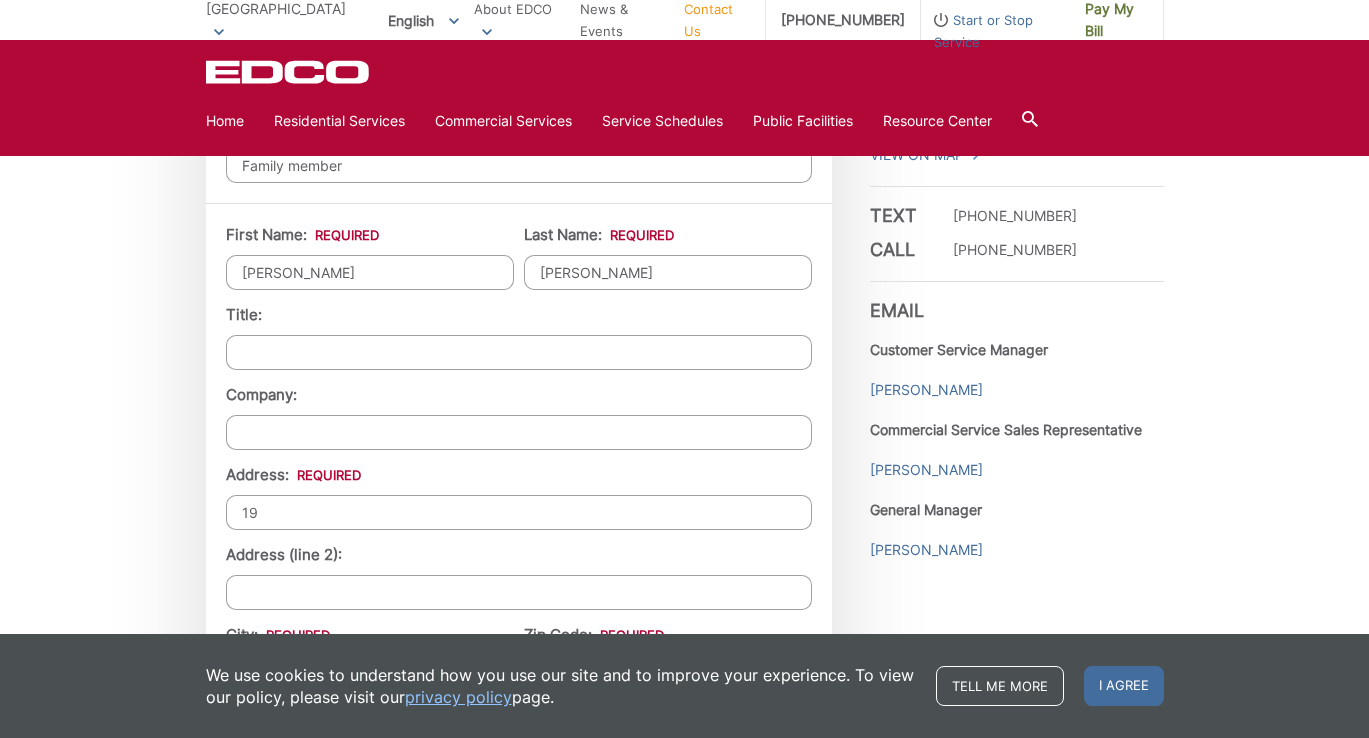 type on "1927 69th Street" 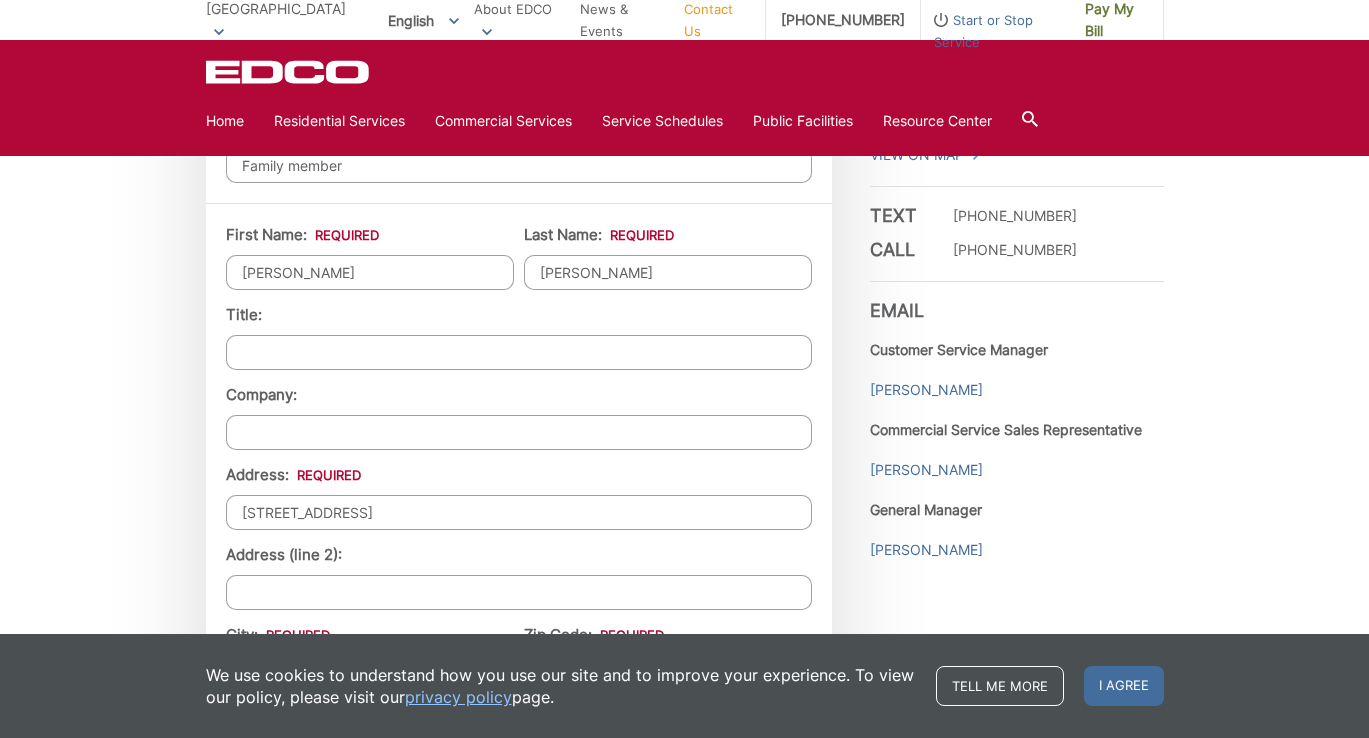 type on "[GEOGRAPHIC_DATA]" 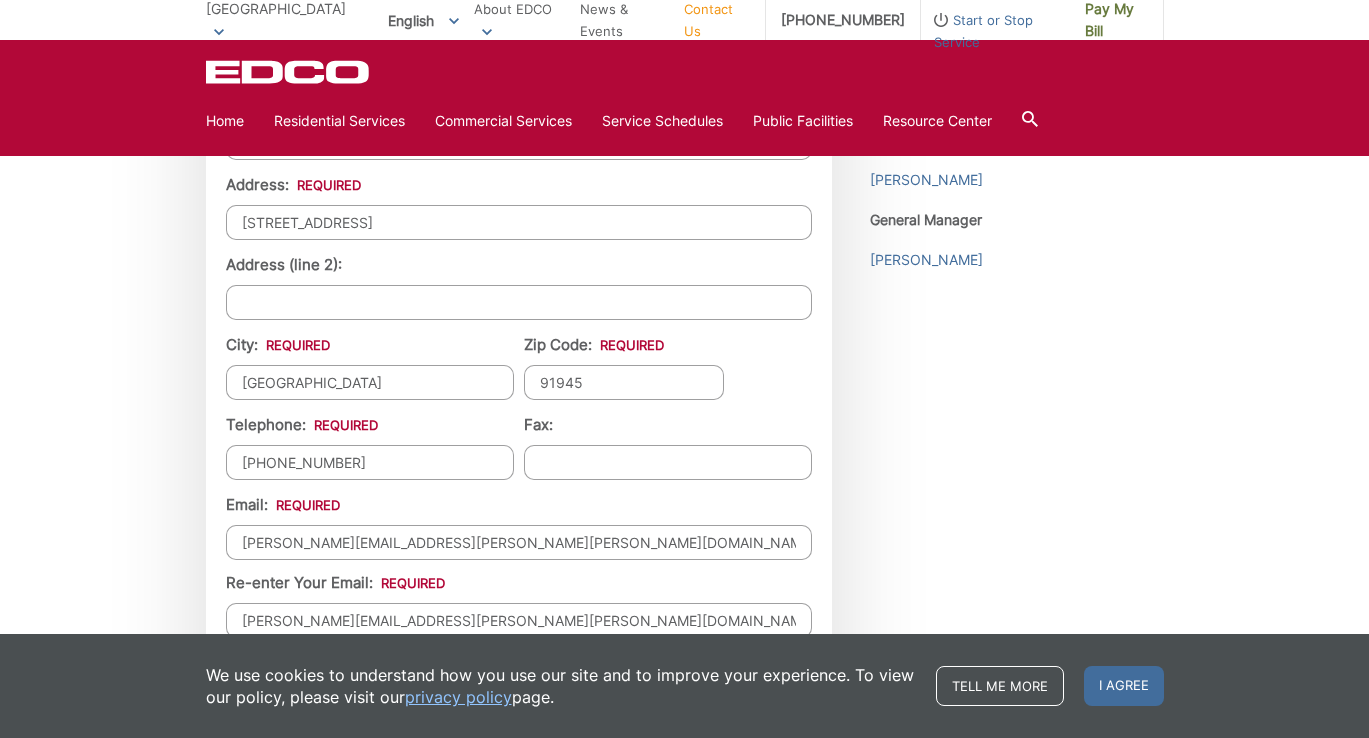 scroll, scrollTop: 2088, scrollLeft: 0, axis: vertical 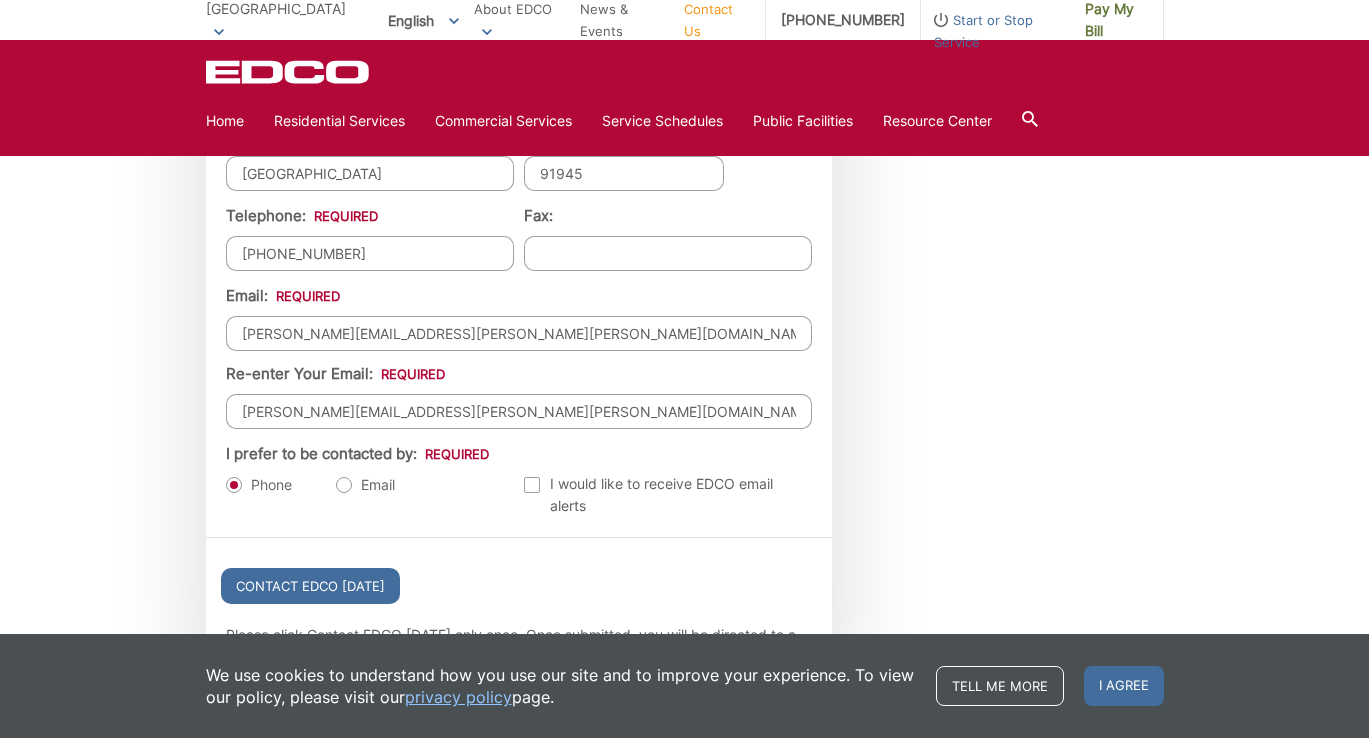 click on "Email" at bounding box center [365, 485] 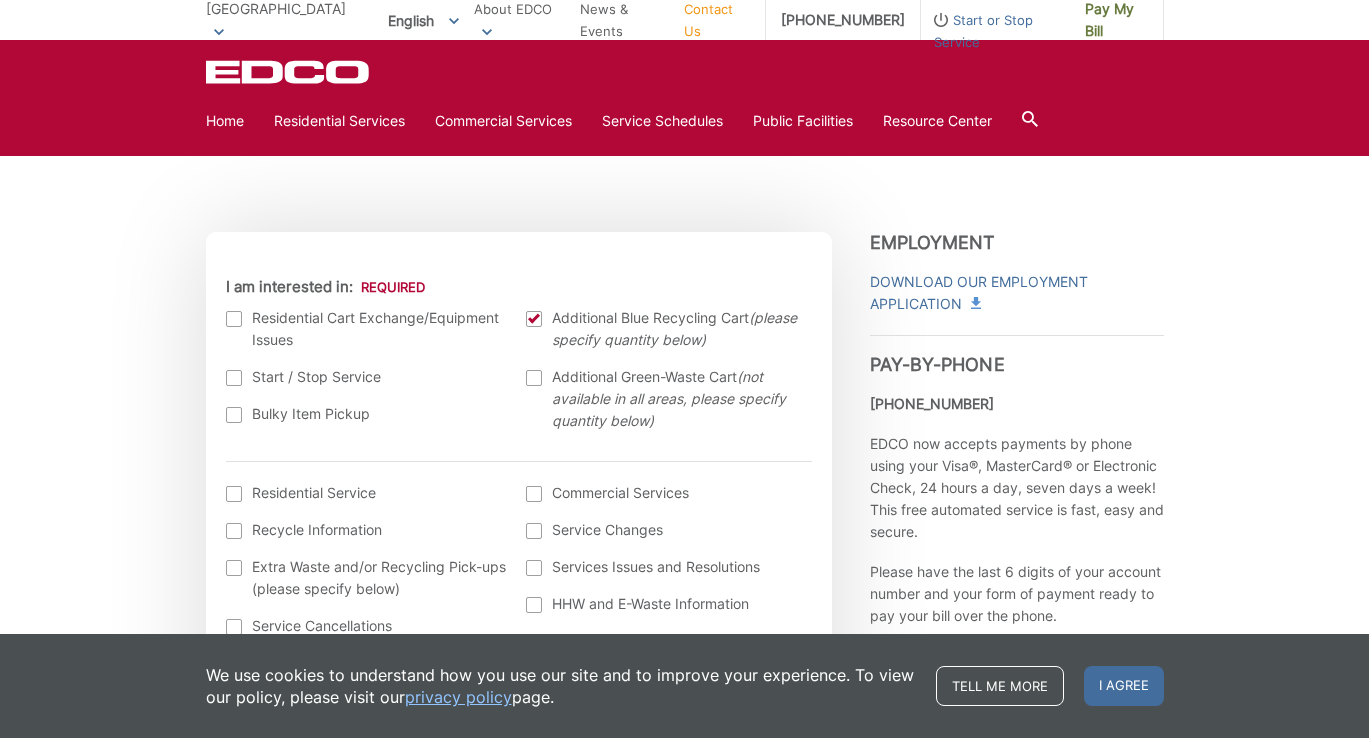 scroll, scrollTop: 538, scrollLeft: 0, axis: vertical 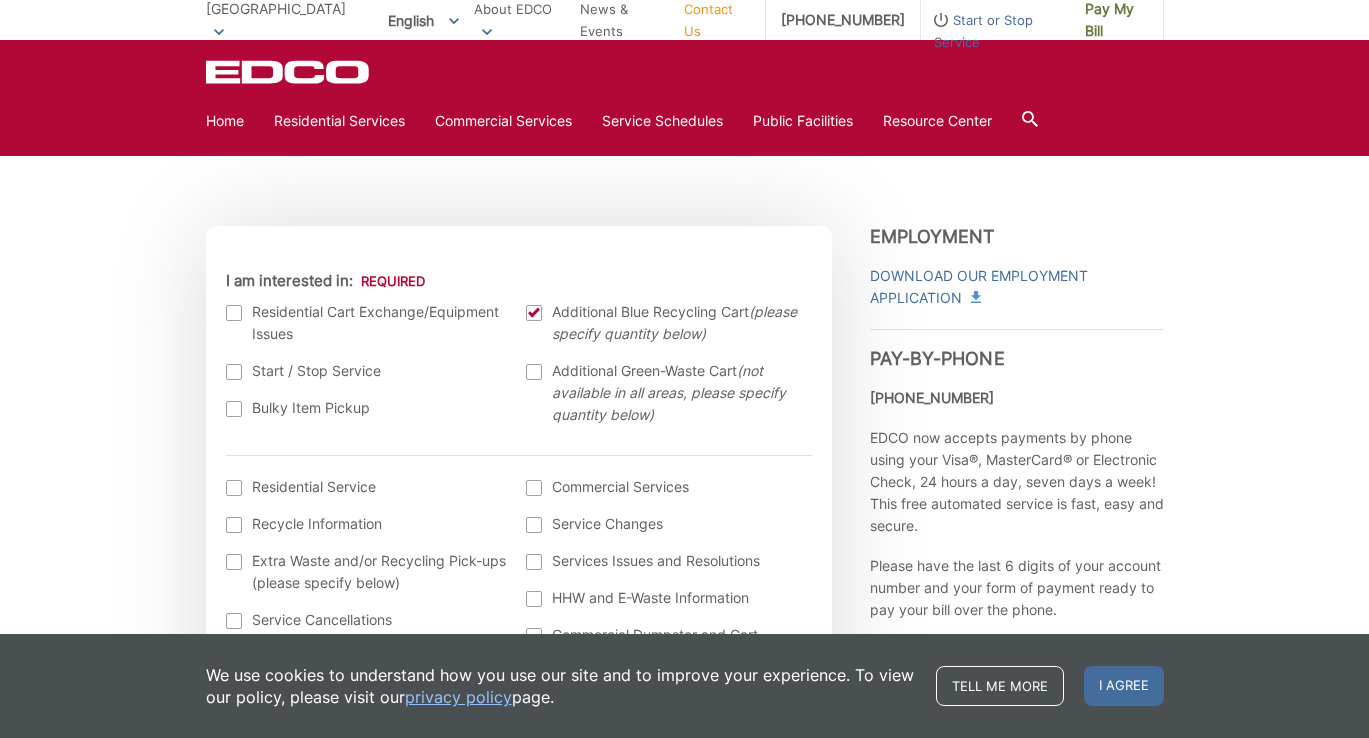 drag, startPoint x: 753, startPoint y: 308, endPoint x: 552, endPoint y: 315, distance: 201.12186 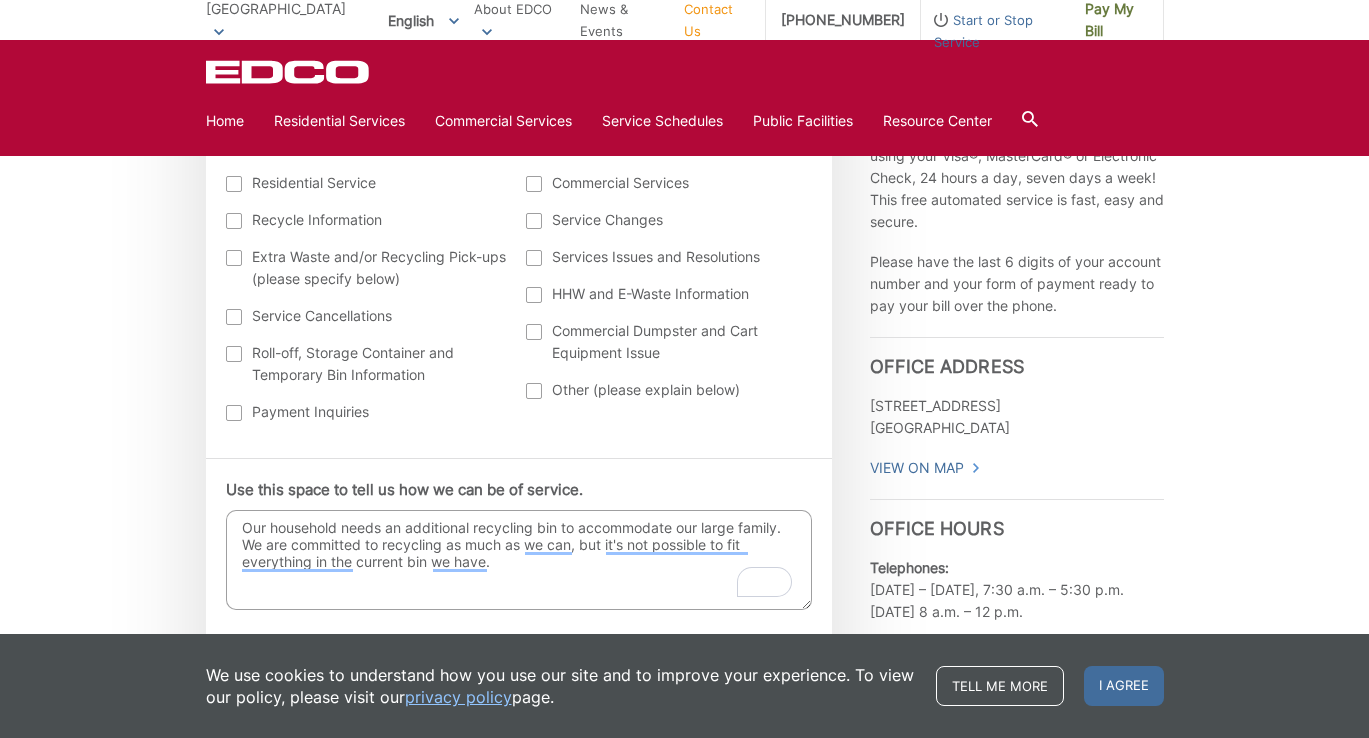 scroll, scrollTop: 991, scrollLeft: 0, axis: vertical 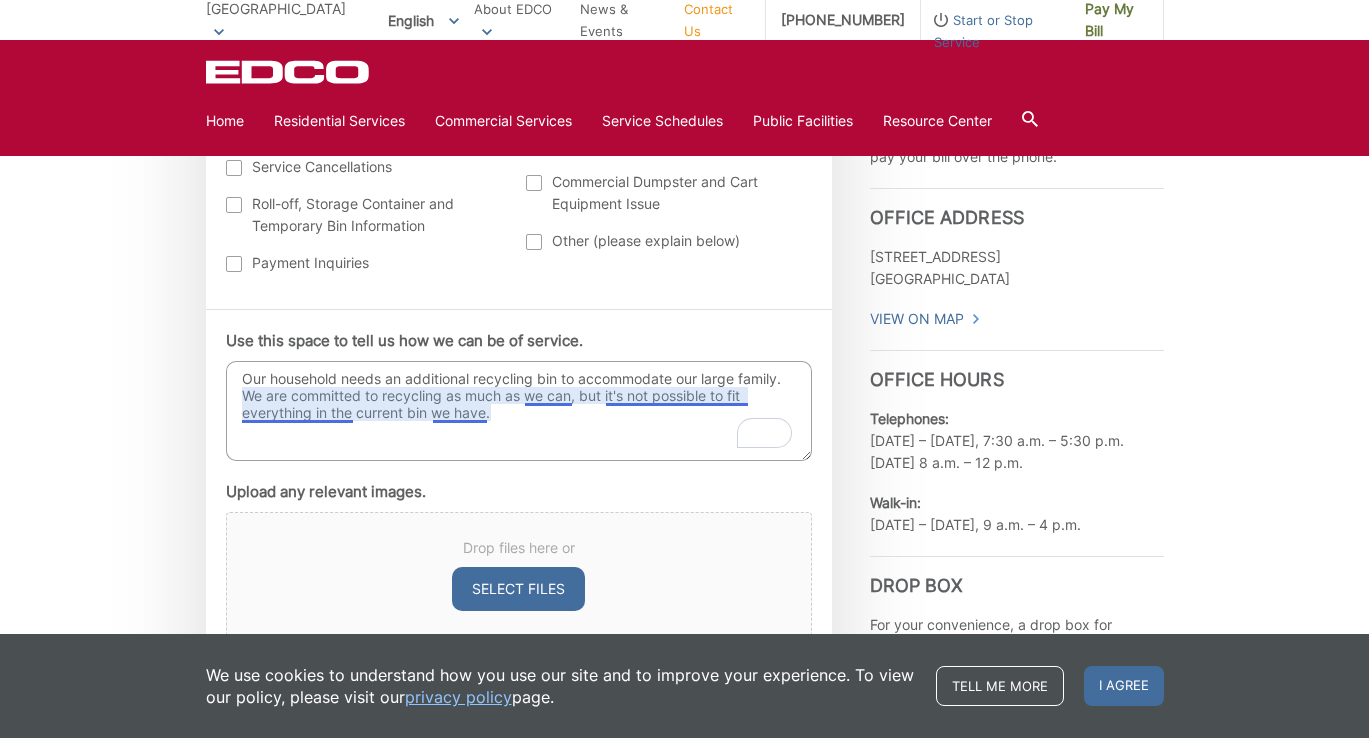 click on "Our household needs an additional recycling bin to accommodate our large family. We are committed to recycling as much as we can, but it's not possible to fit everything in the current bin we have." at bounding box center [519, 411] 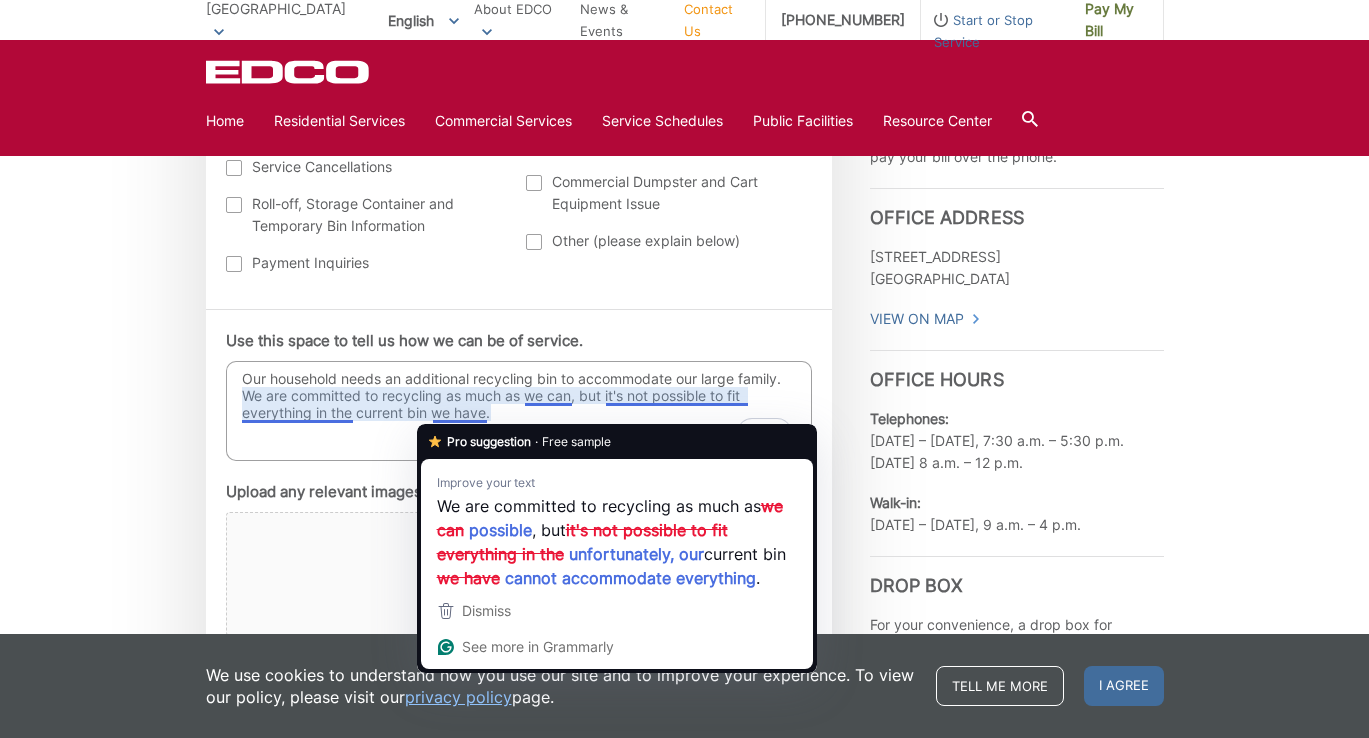 click on "Our household needs an additional recycling bin to accommodate our large family. We are committed to recycling as much as we can, but it's not possible to fit everything in the current bin we have." at bounding box center (519, 411) 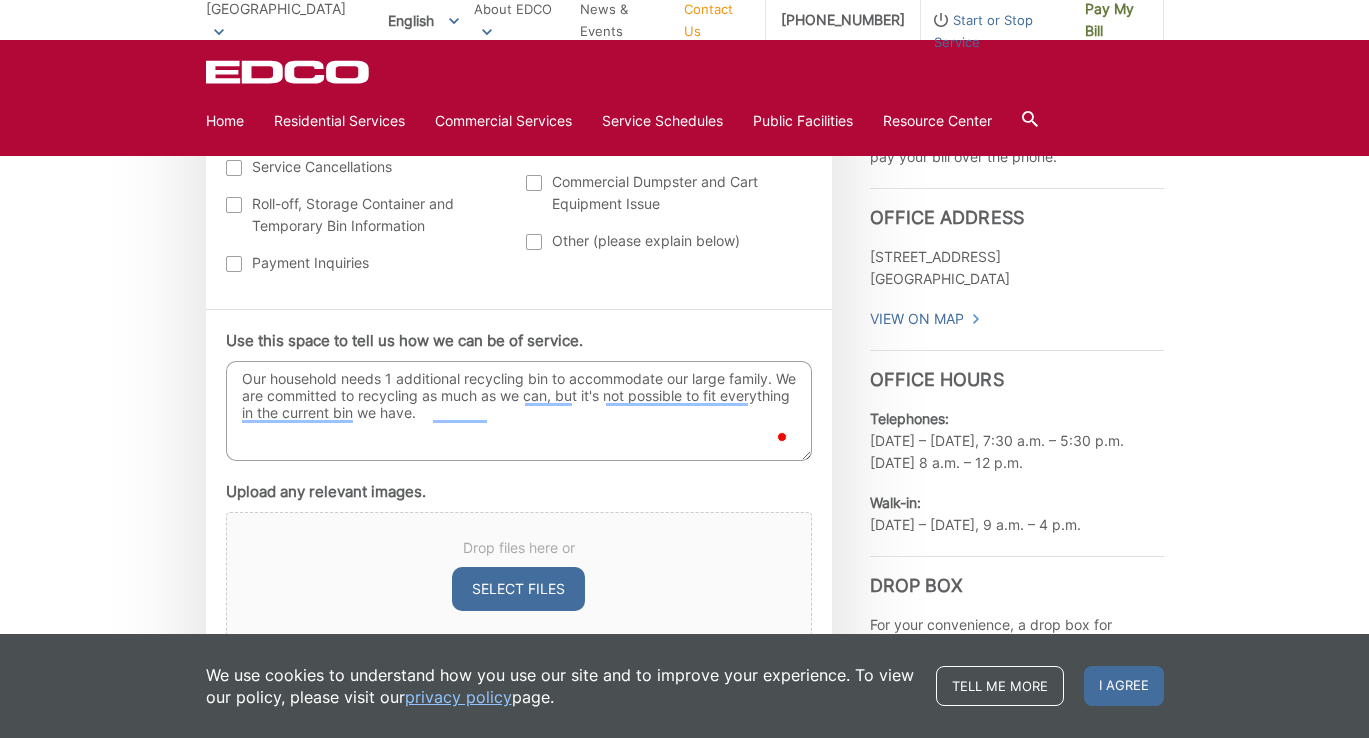 paste on "Additional Blue Recycling Cart" 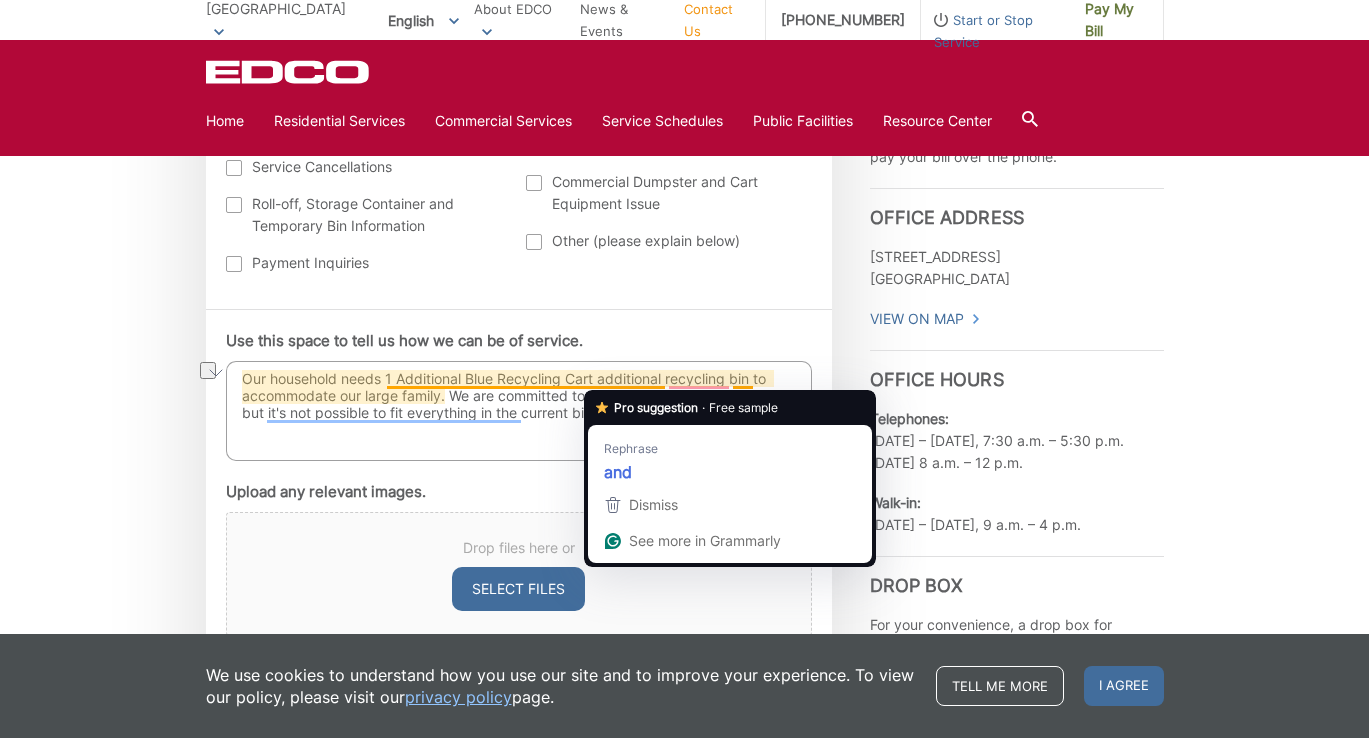 drag, startPoint x: 753, startPoint y: 375, endPoint x: 599, endPoint y: 375, distance: 154 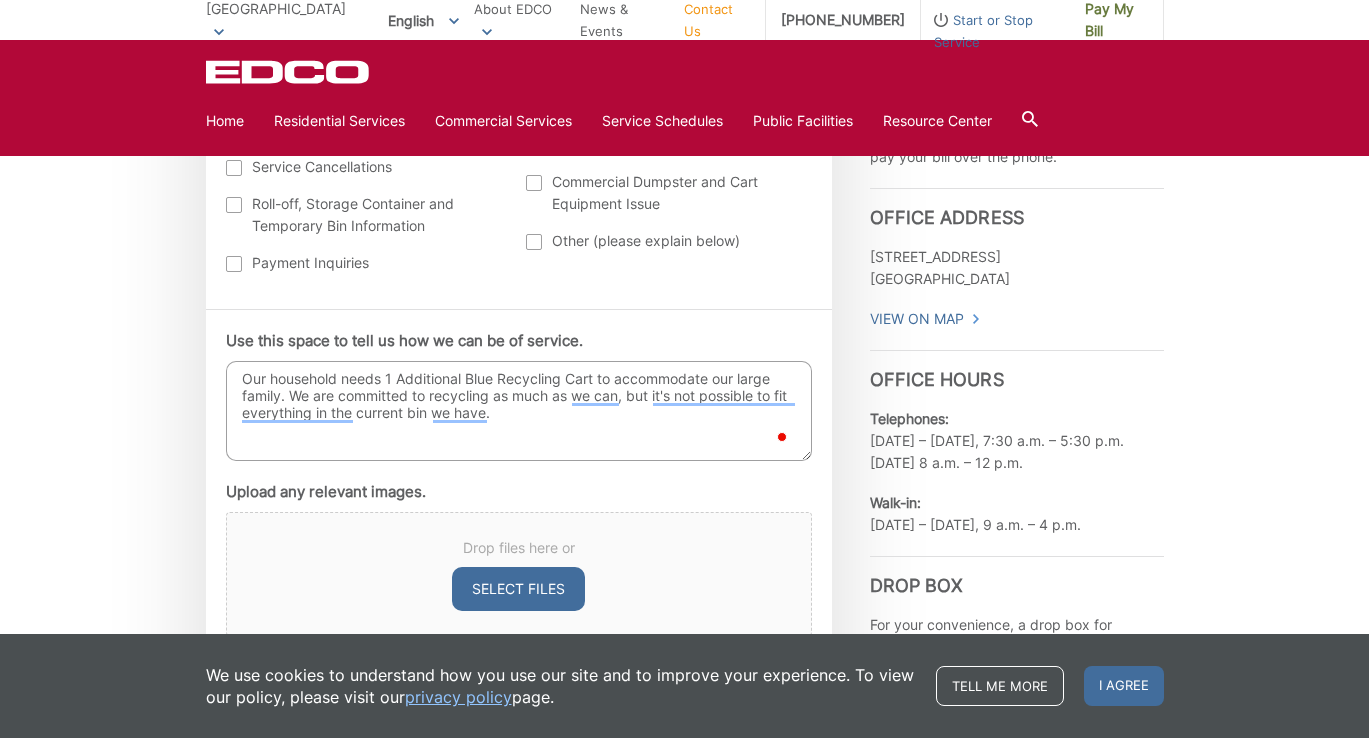 click on "Our household needs 1 Additional Blue Recycling Cart to accommodate our large family. We are committed to recycling as much as we can, but it's not possible to fit everything in the current bin we have." at bounding box center [519, 411] 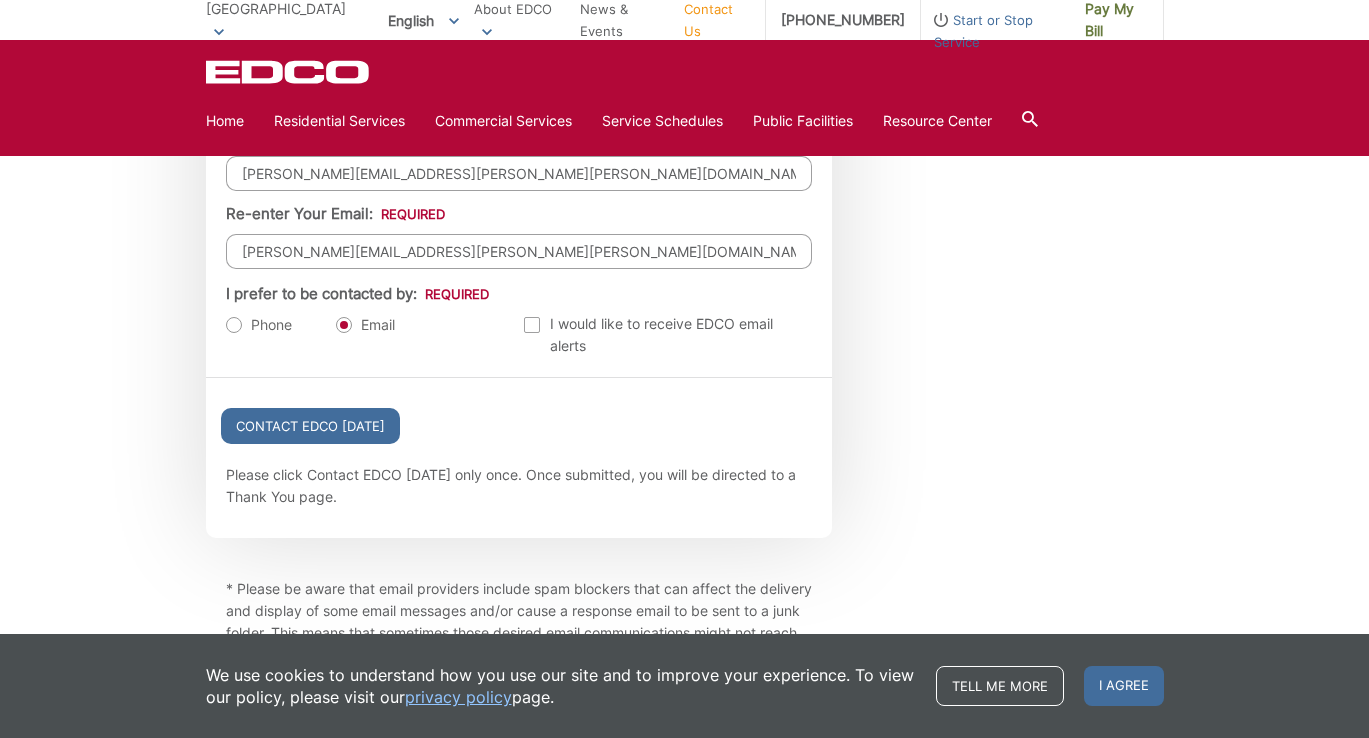 scroll, scrollTop: 2254, scrollLeft: 0, axis: vertical 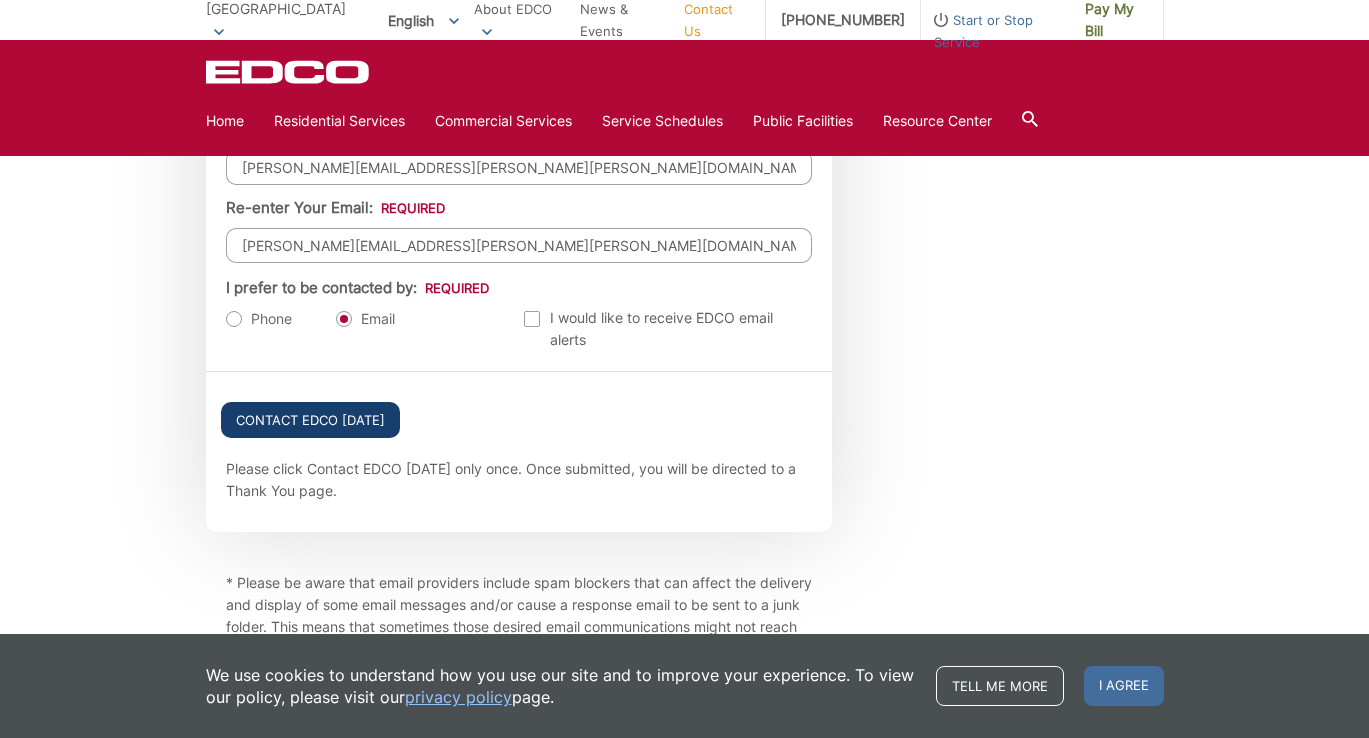 type on "Our household needs 1 Additional Blue Recycling Cart to accommodate our large family. We are committed to recycling as much as we can, but it's not possible to fit everything in the current bin we have. Thank you!" 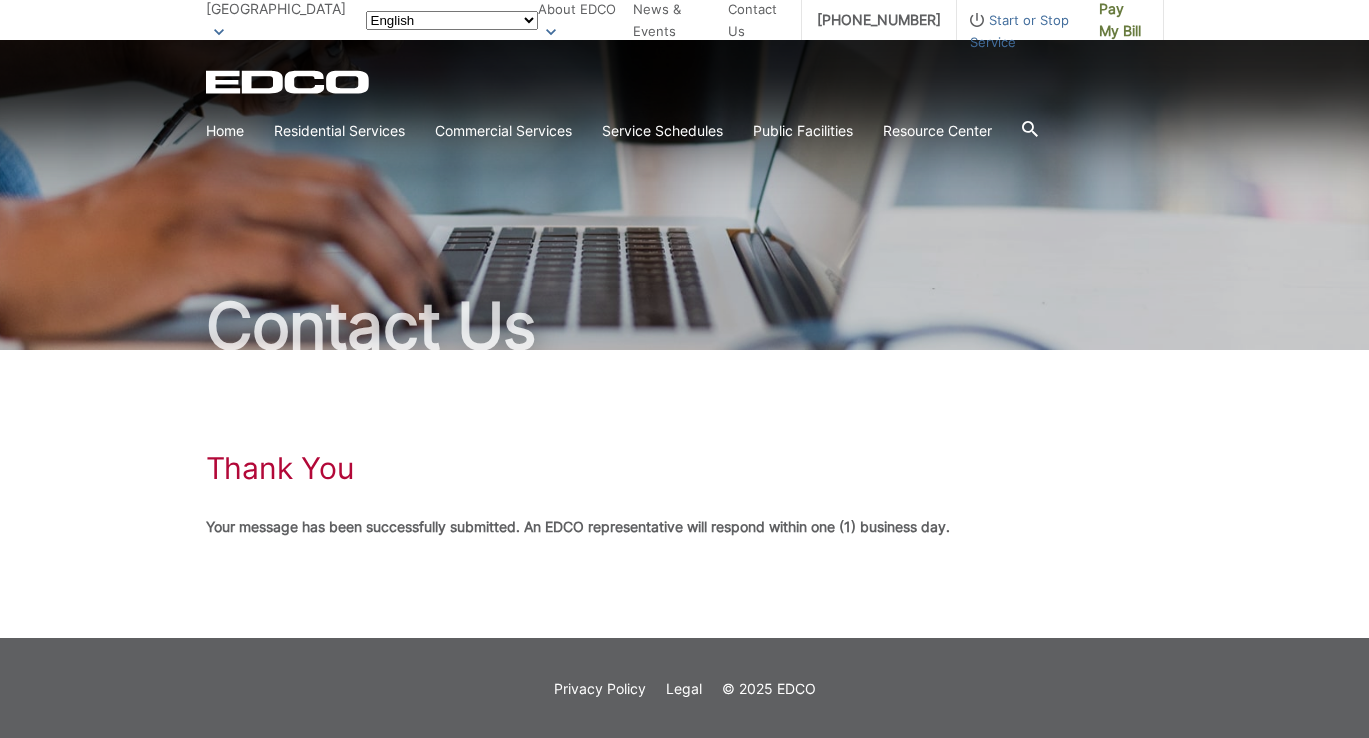 scroll, scrollTop: 0, scrollLeft: 0, axis: both 